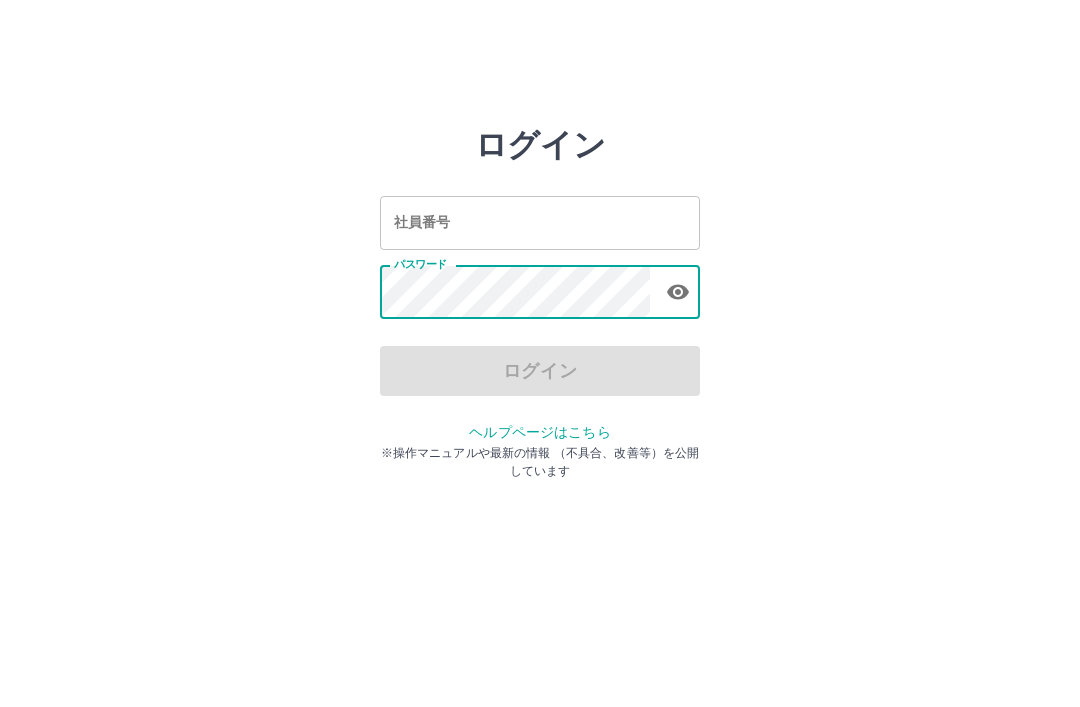 scroll, scrollTop: 143, scrollLeft: 0, axis: vertical 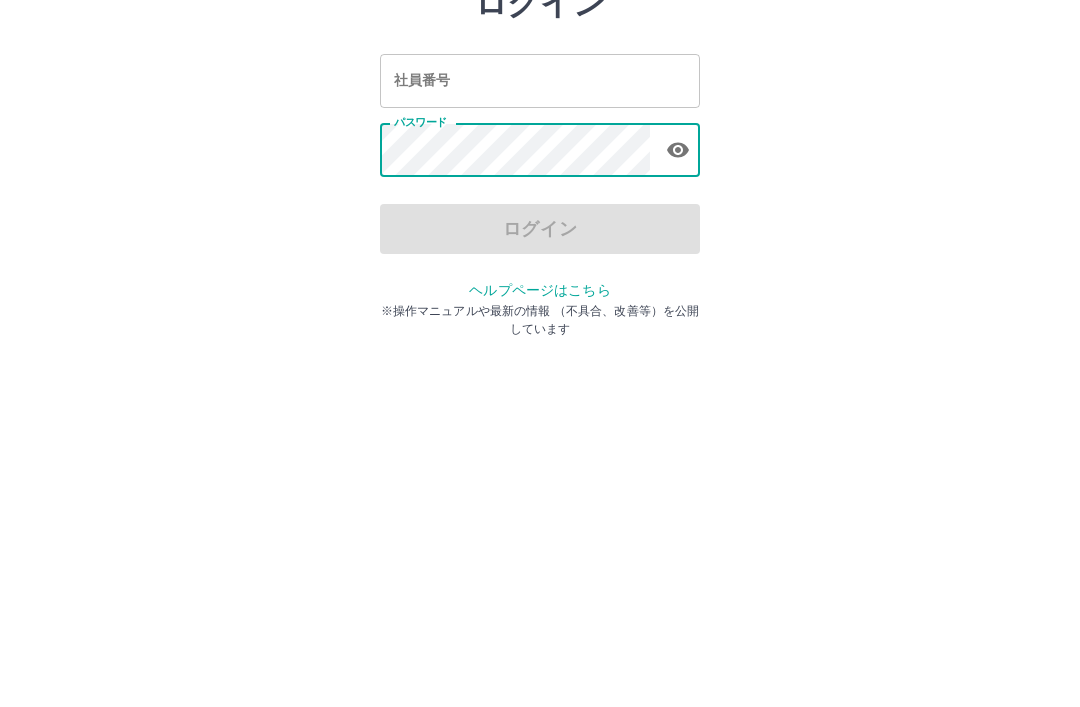 click on "社員番号" at bounding box center (540, 222) 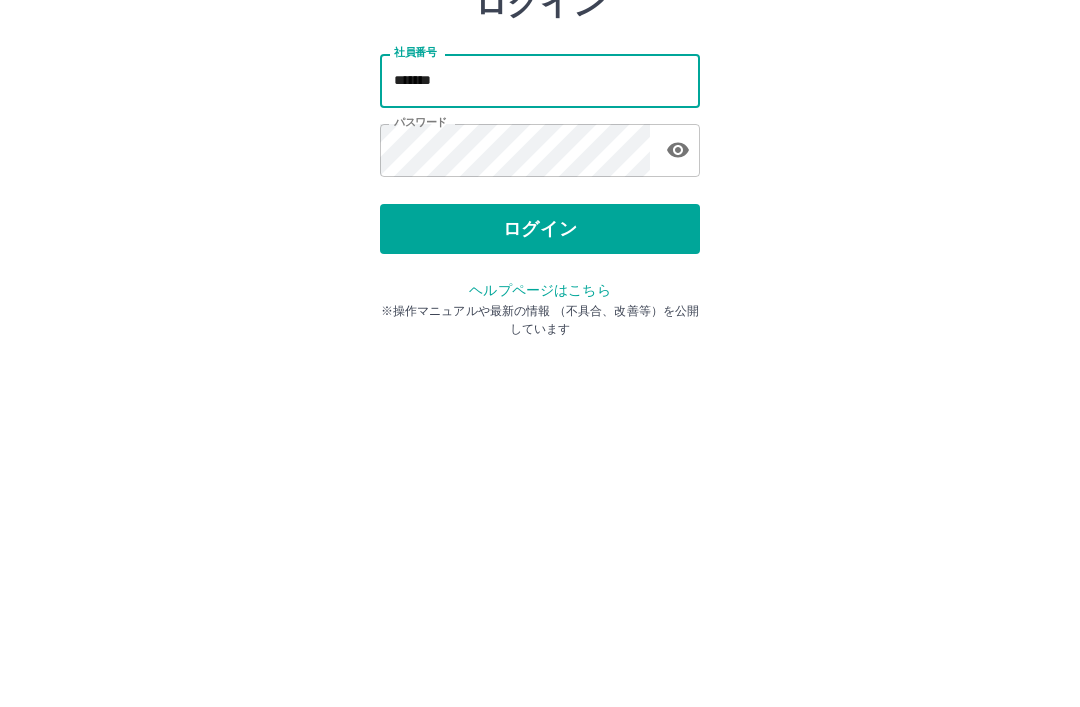 type on "*******" 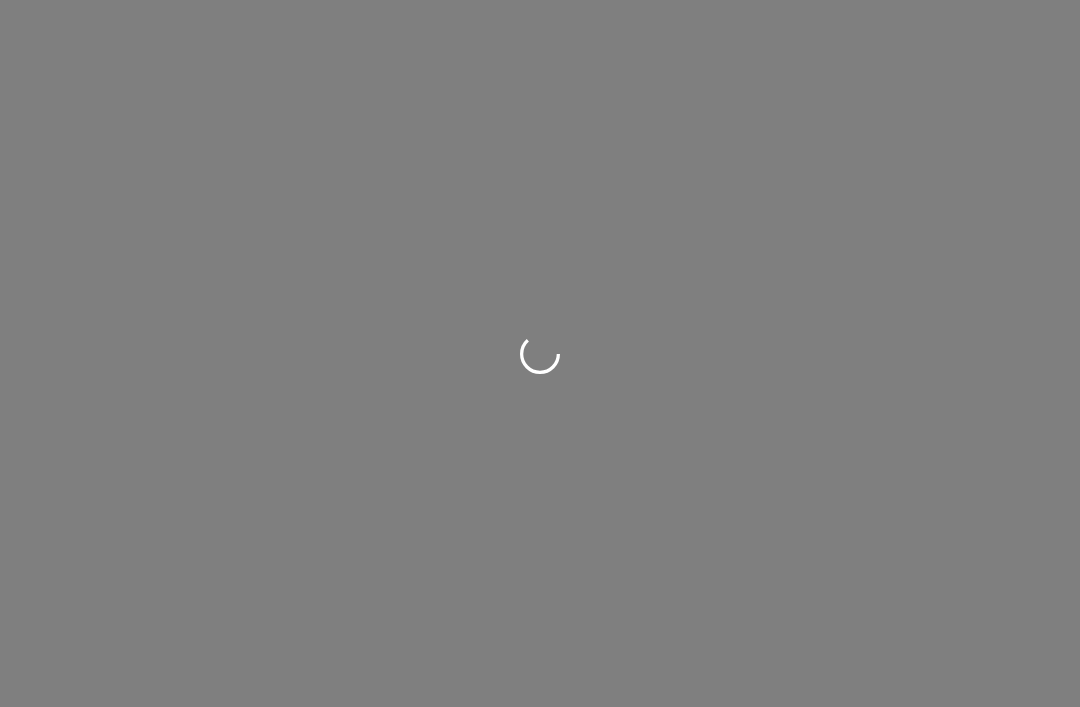 scroll, scrollTop: 0, scrollLeft: 0, axis: both 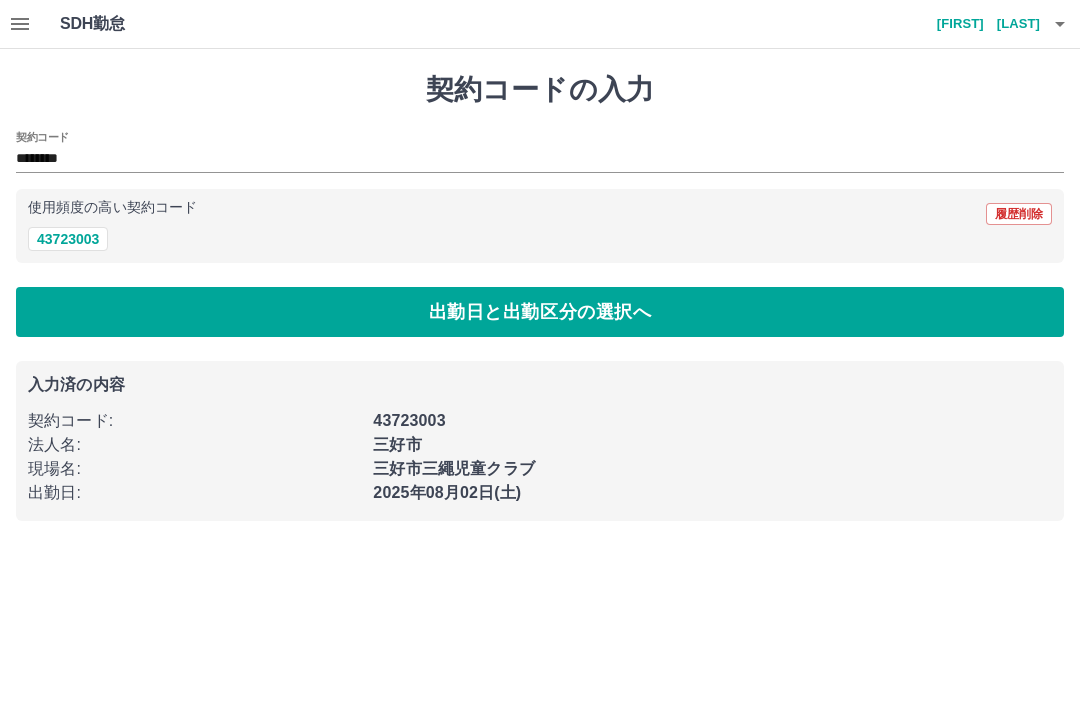 click on "43723003" at bounding box center [68, 239] 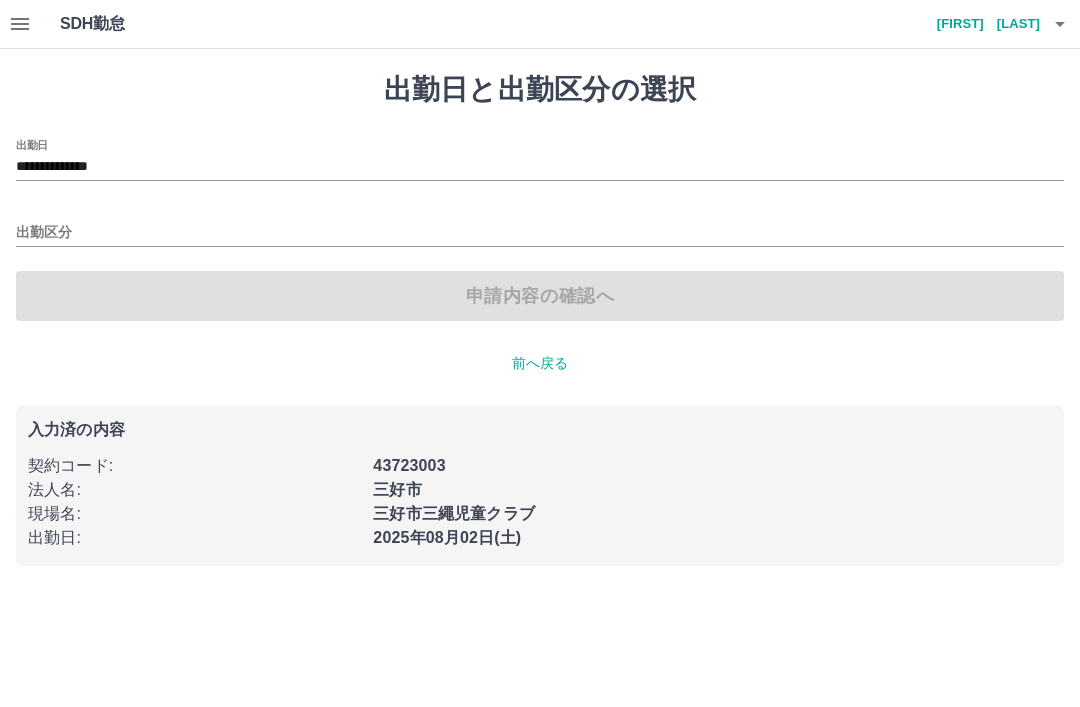 click on "出勤区分" at bounding box center [540, 233] 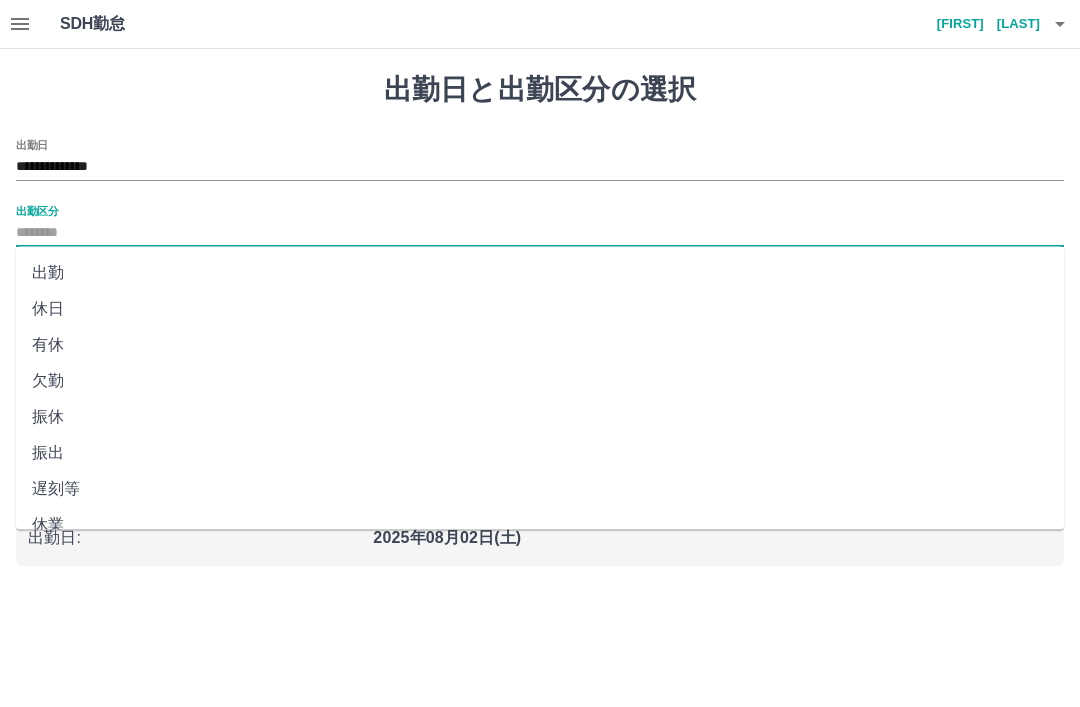 click on "出勤" at bounding box center [540, 273] 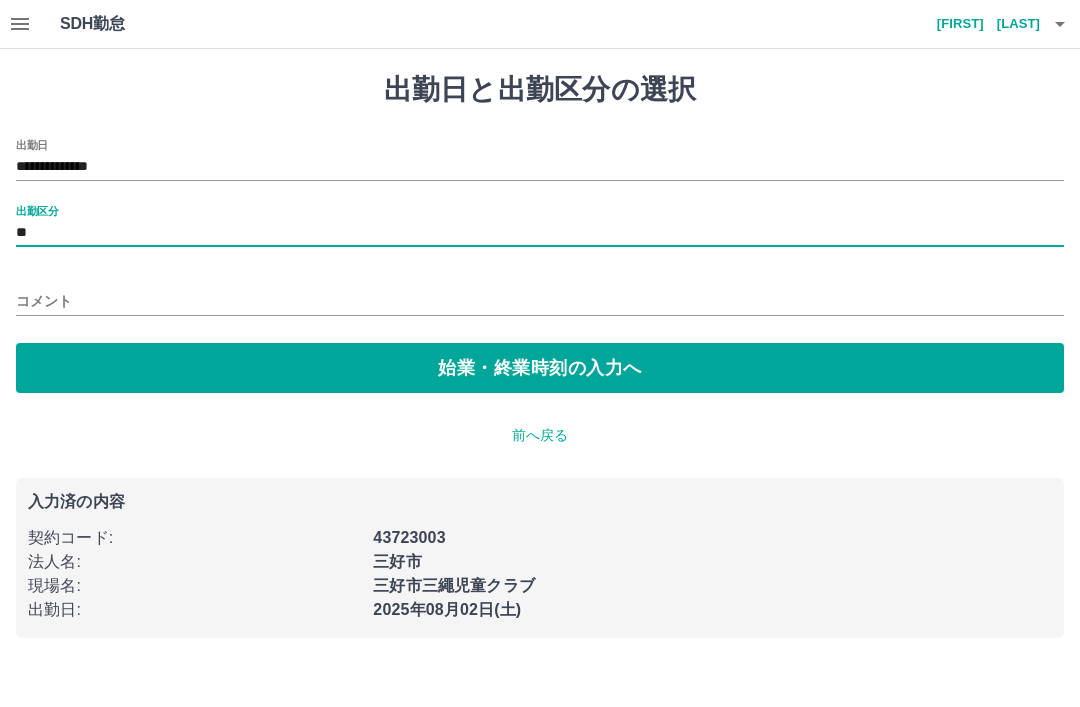 click on "始業・終業時刻の入力へ" at bounding box center (540, 368) 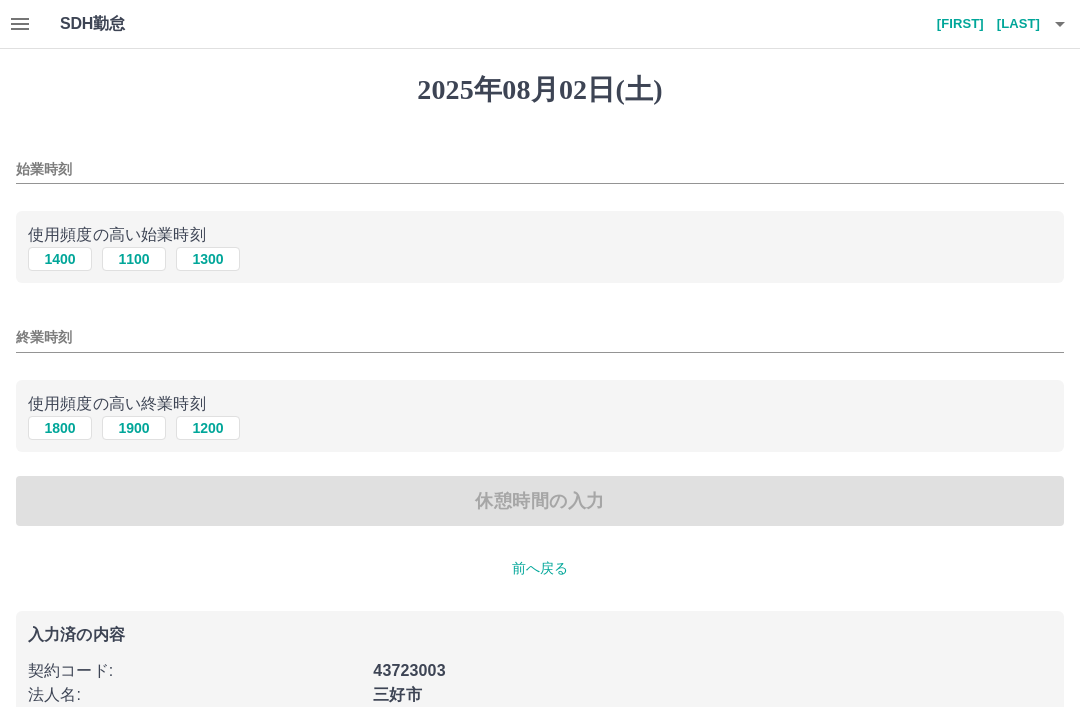 click on "始業時刻" at bounding box center (540, 169) 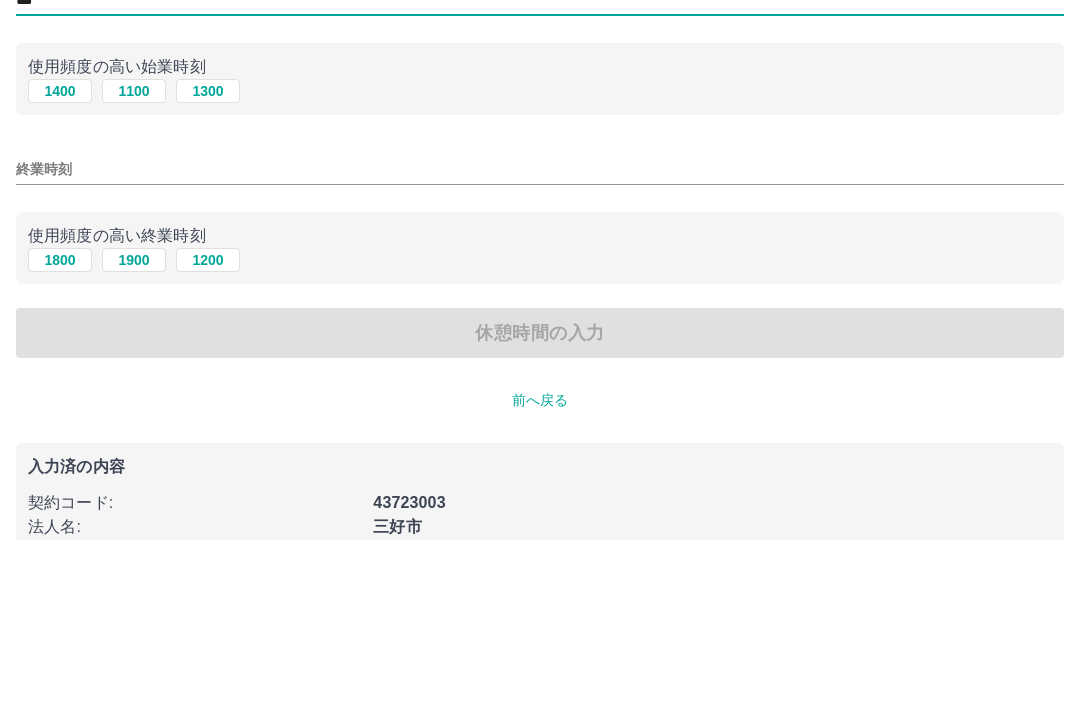 type on "***" 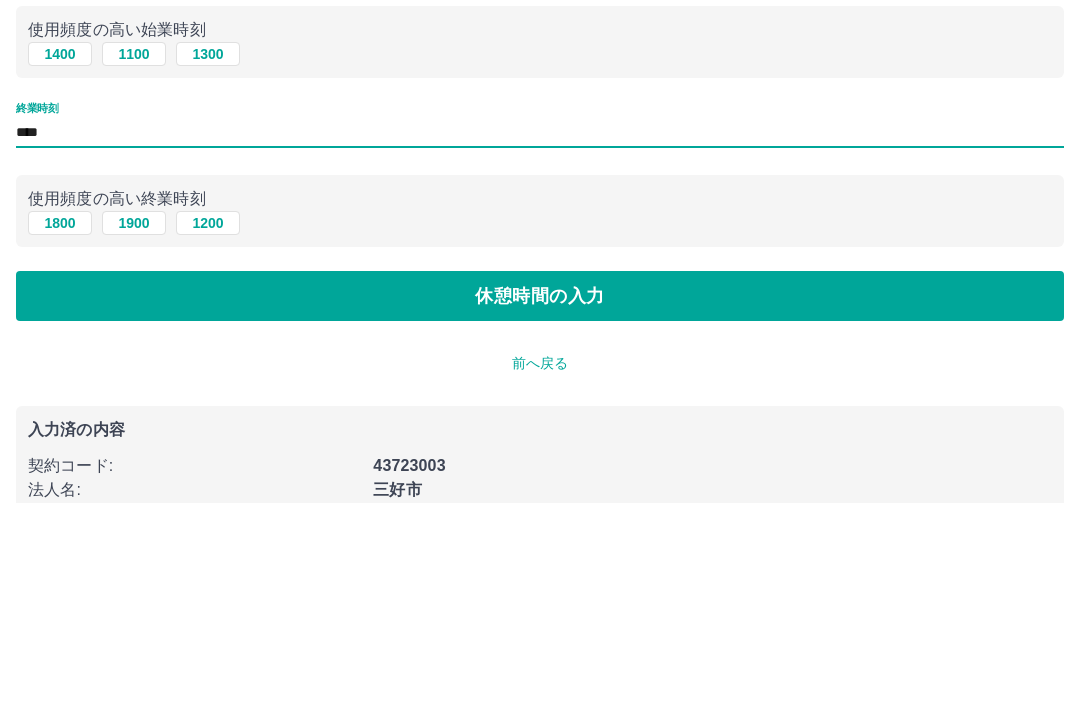 type on "****" 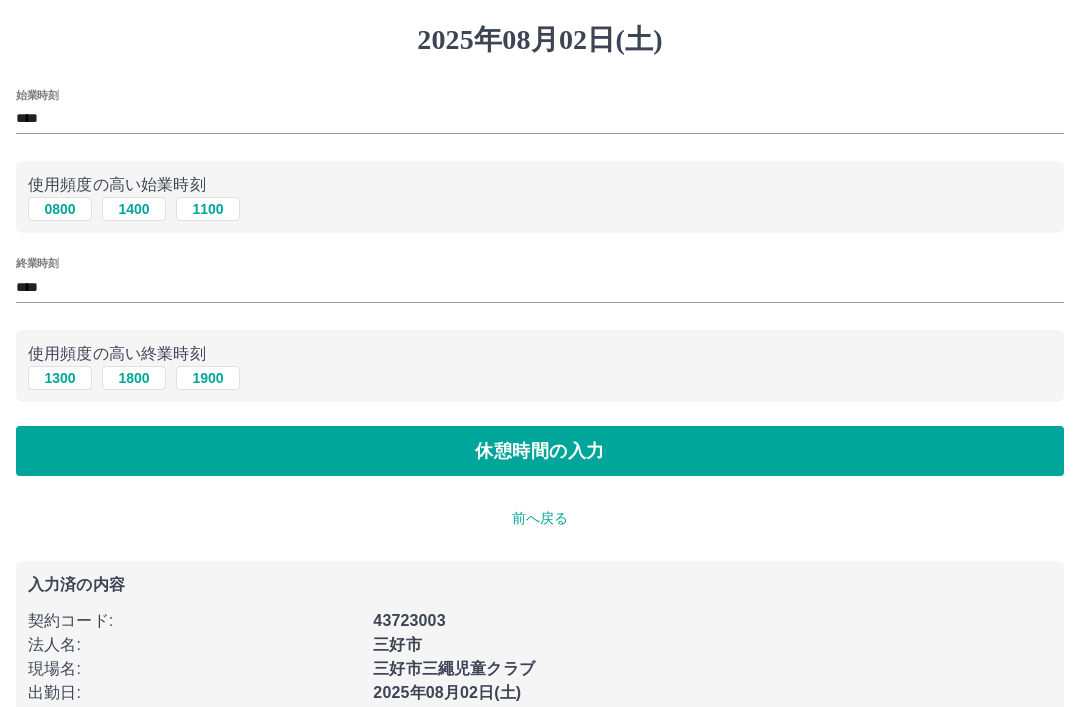 scroll, scrollTop: 0, scrollLeft: 0, axis: both 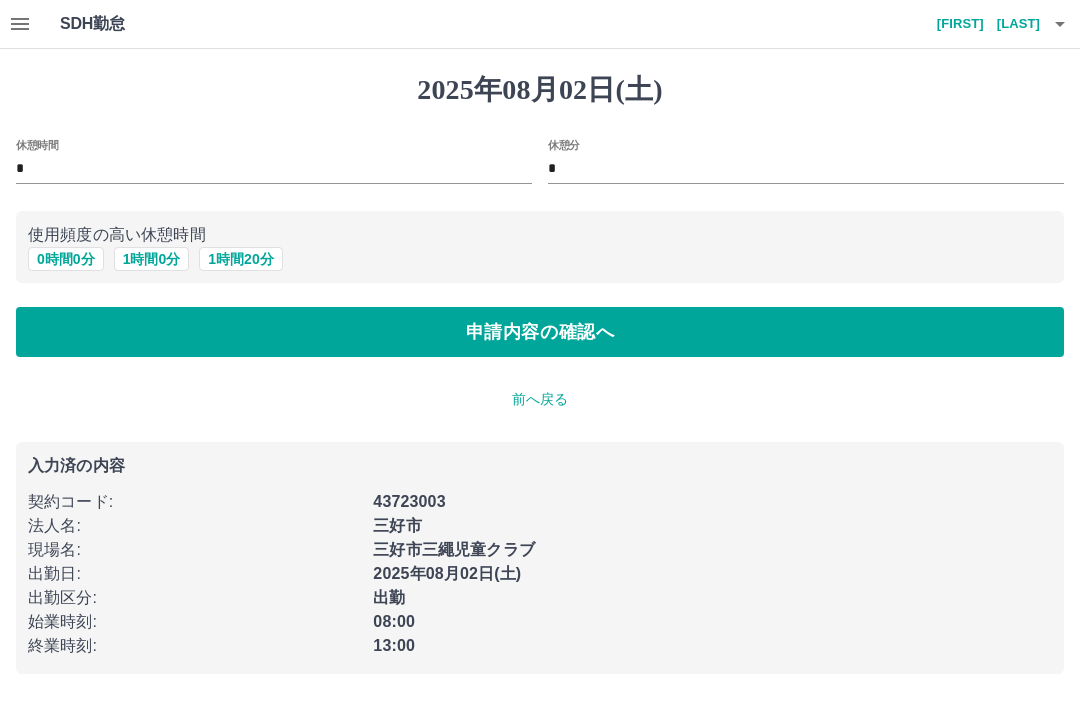 click on "申請内容の確認へ" at bounding box center [540, 332] 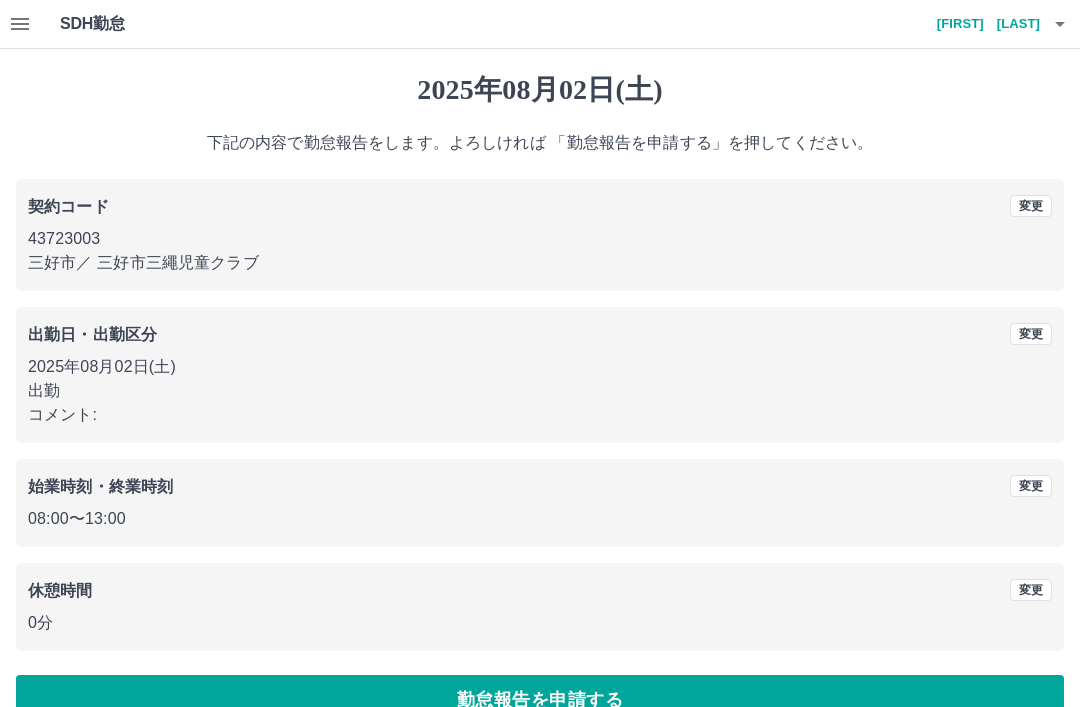 scroll, scrollTop: 41, scrollLeft: 0, axis: vertical 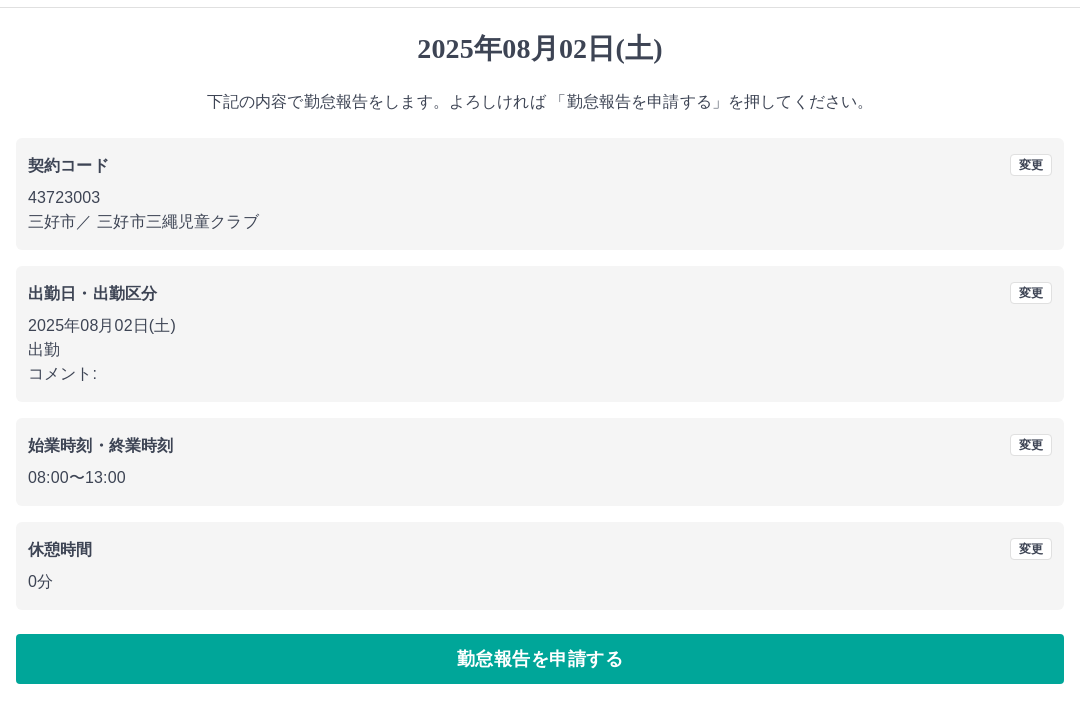 click on "勤怠報告を申請する" at bounding box center (540, 659) 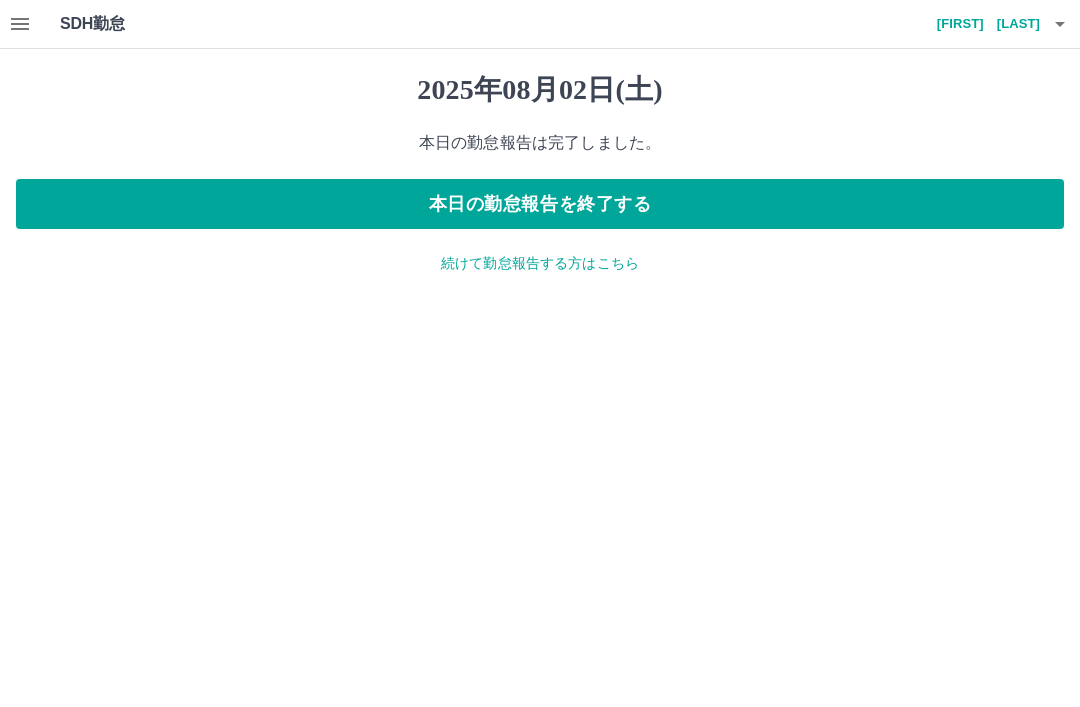 click on "本日の勤怠報告を終了する" at bounding box center (540, 204) 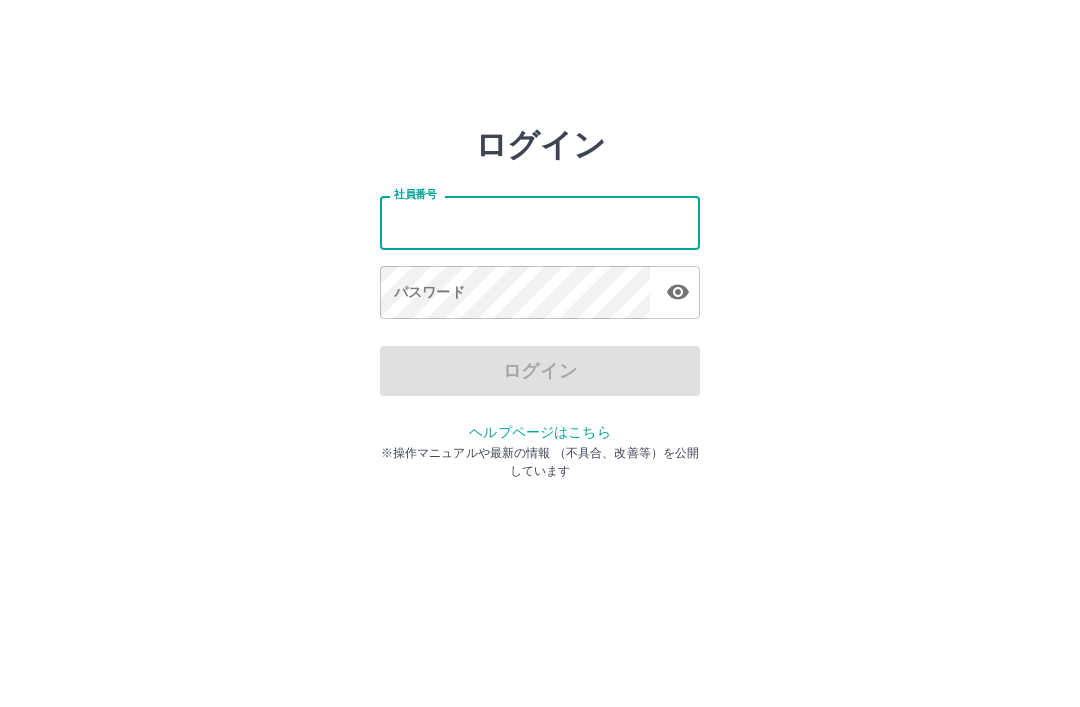 scroll, scrollTop: 0, scrollLeft: 0, axis: both 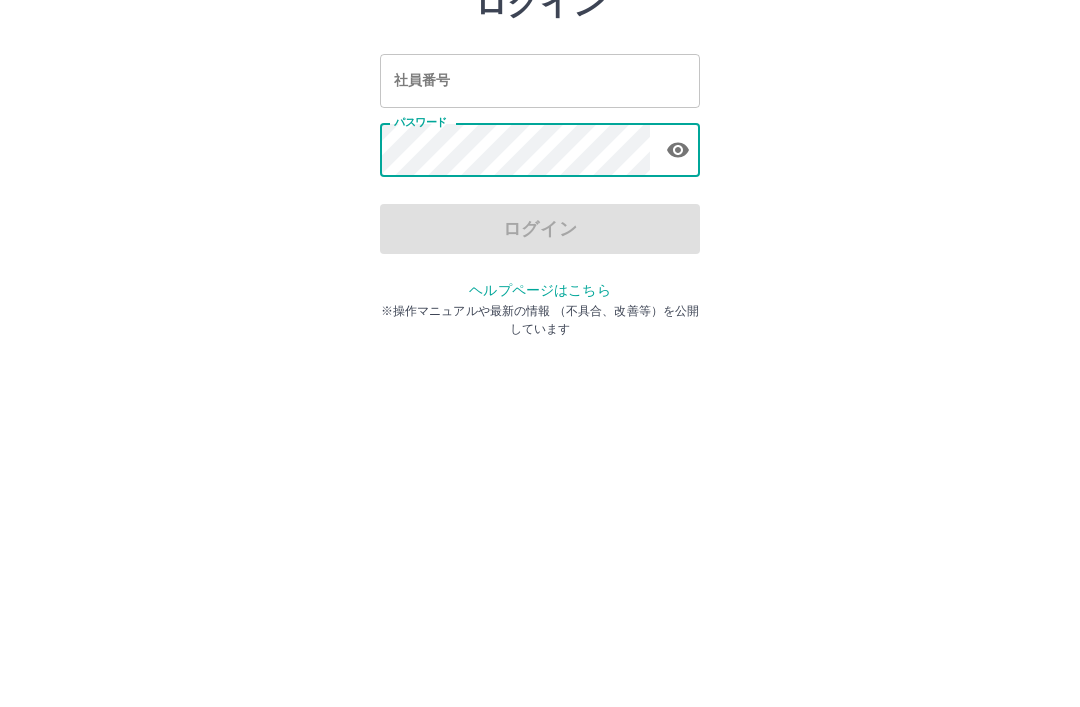 click on "社員番号" at bounding box center [540, 222] 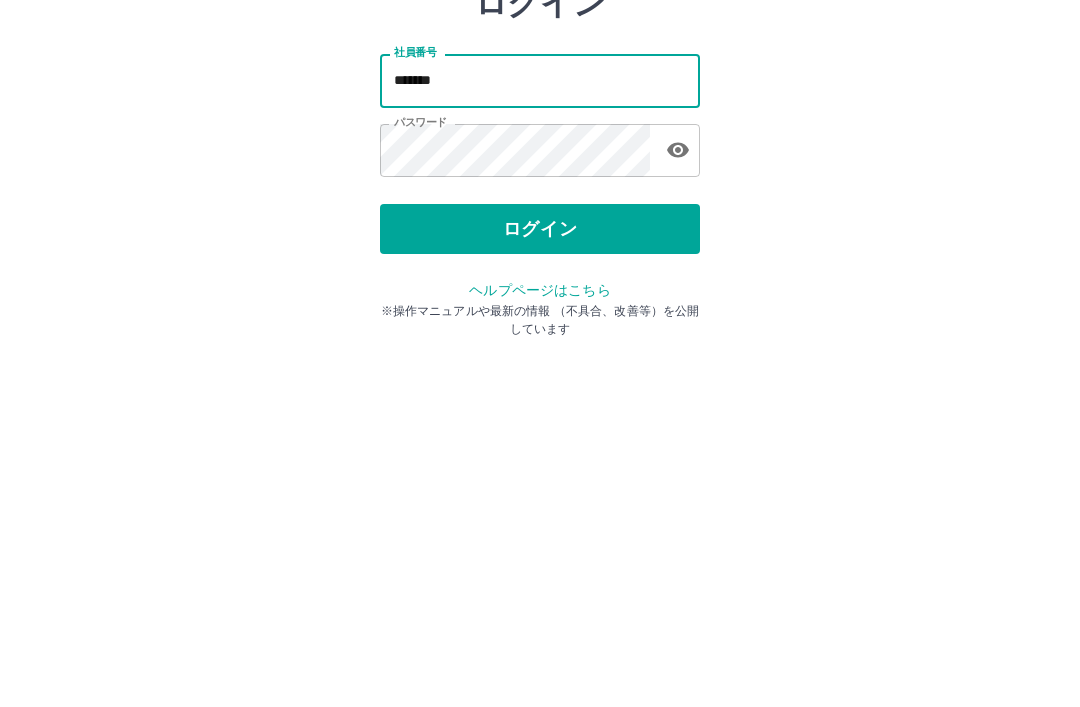 type on "*******" 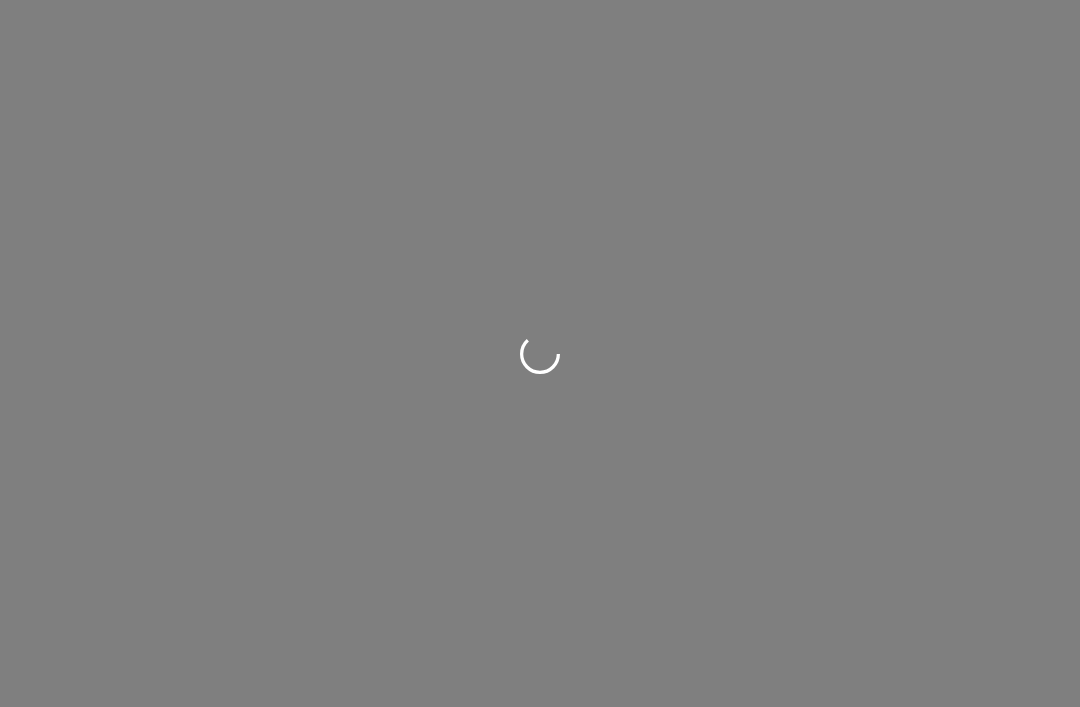 scroll, scrollTop: 0, scrollLeft: 0, axis: both 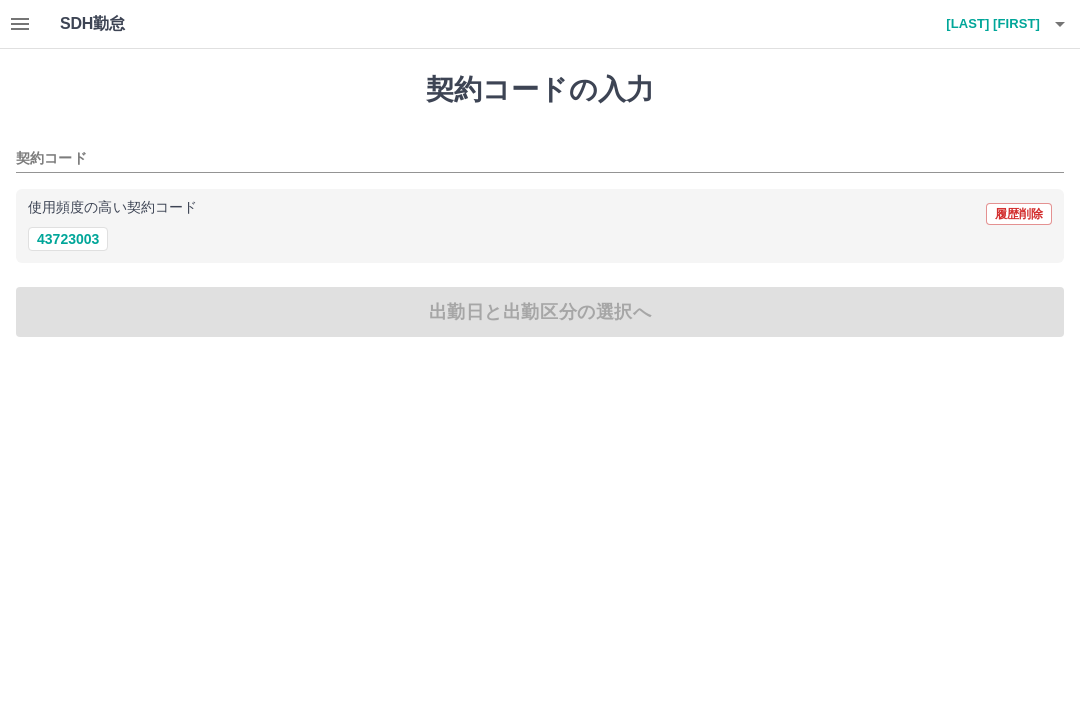 click on "43723003" at bounding box center (68, 239) 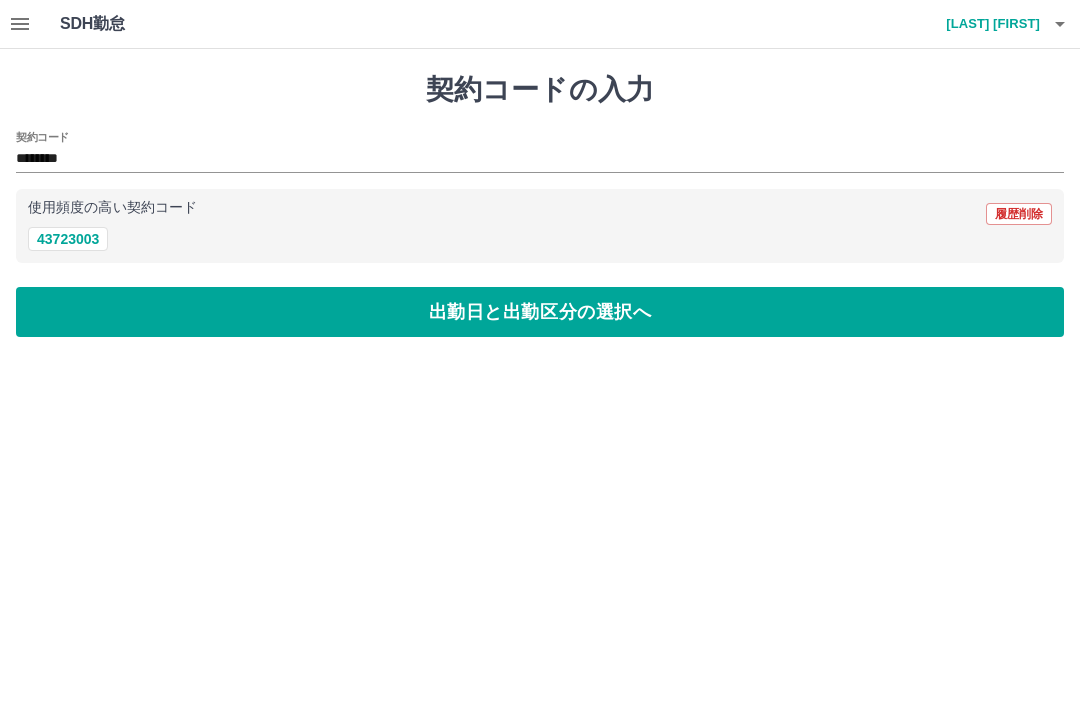 click on "出勤日と出勤区分の選択へ" at bounding box center [540, 312] 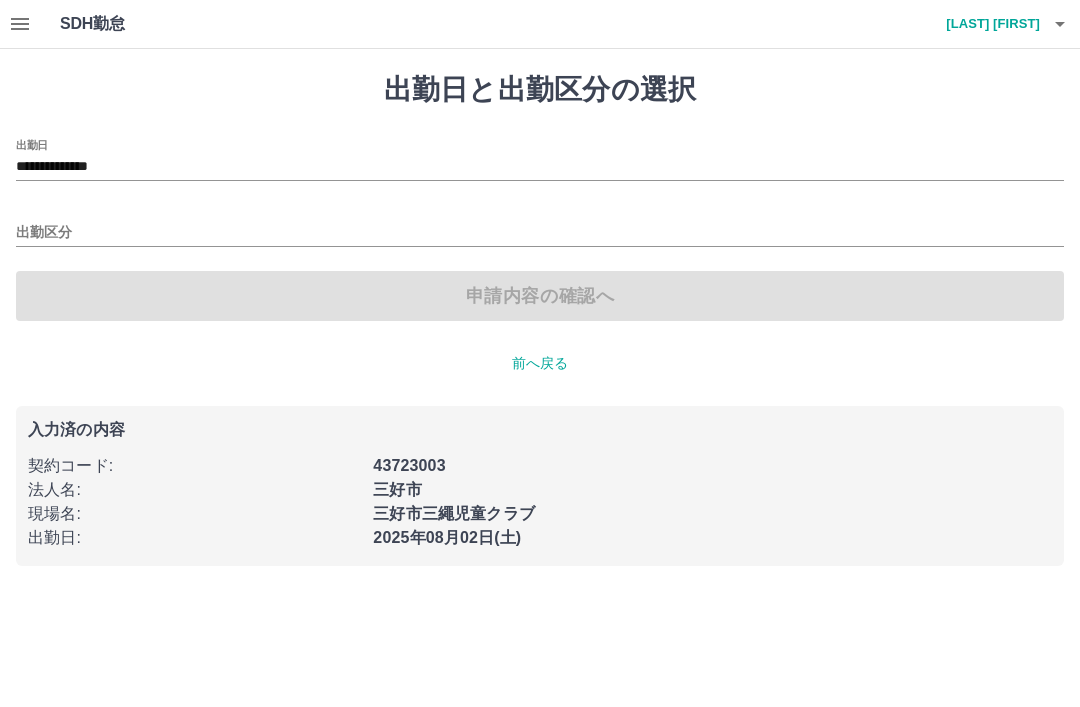 click on "出勤区分" at bounding box center [540, 233] 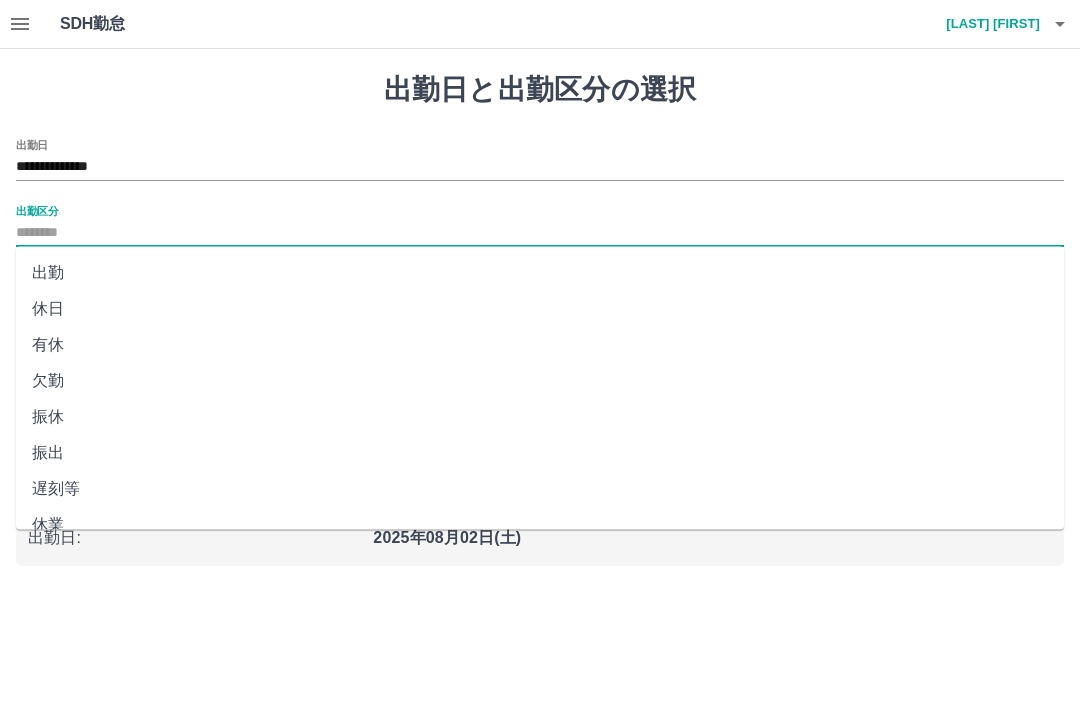 click on "出勤" at bounding box center (540, 273) 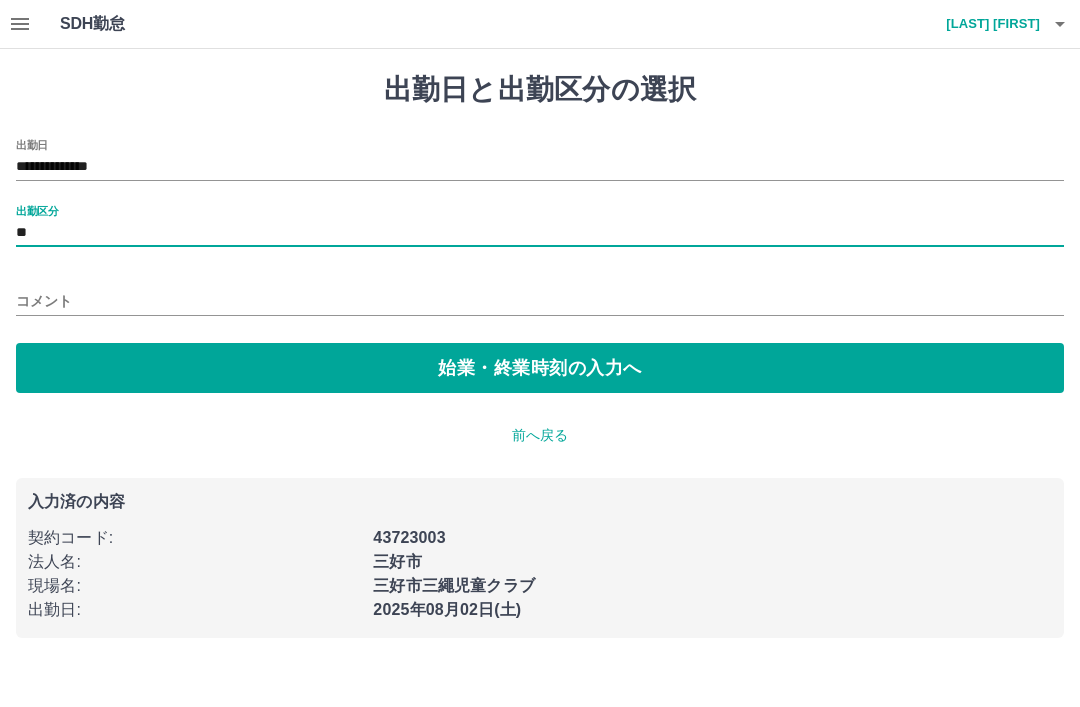 click on "始業・終業時刻の入力へ" at bounding box center [540, 368] 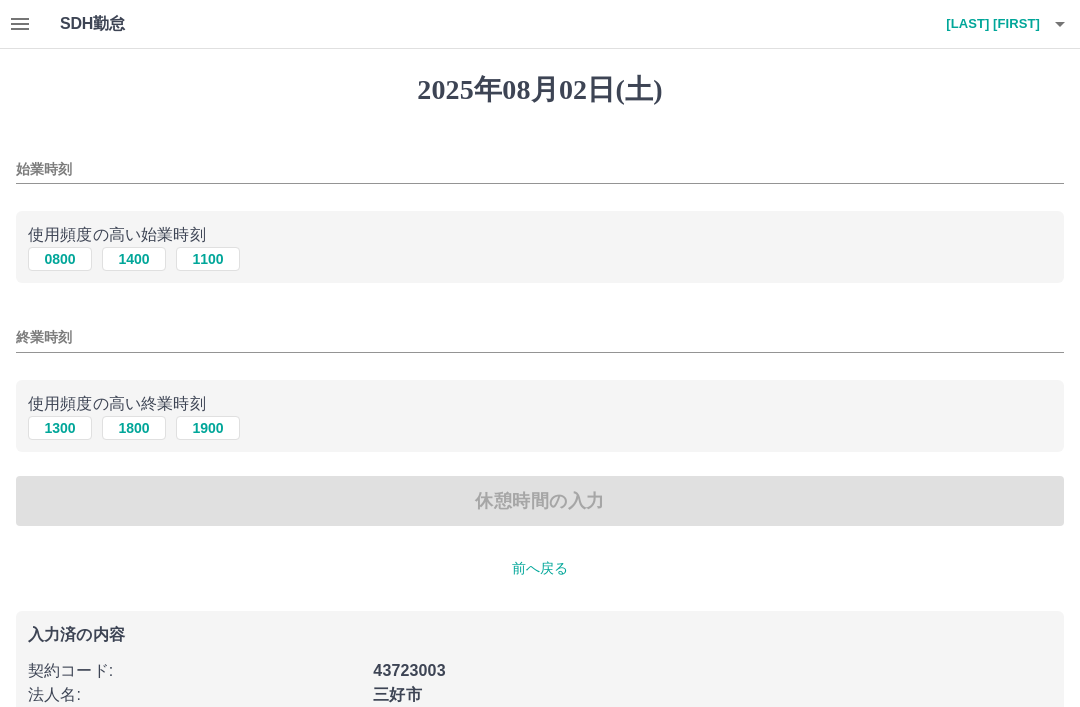 click on "0800" at bounding box center (60, 259) 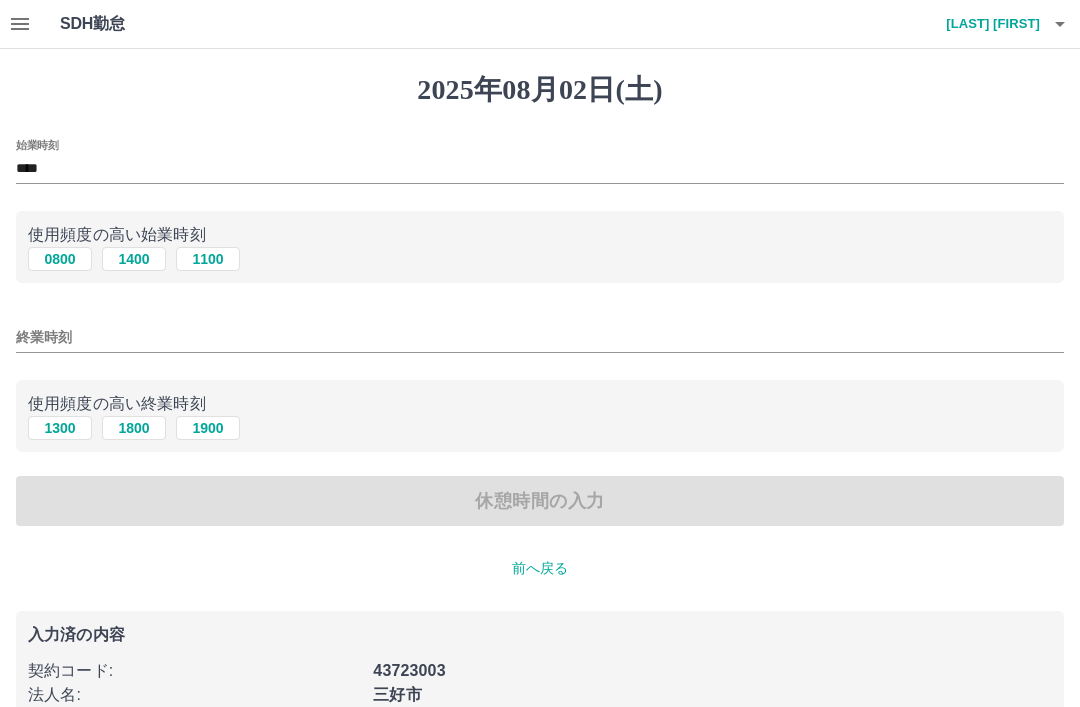 click on "1300" at bounding box center (60, 428) 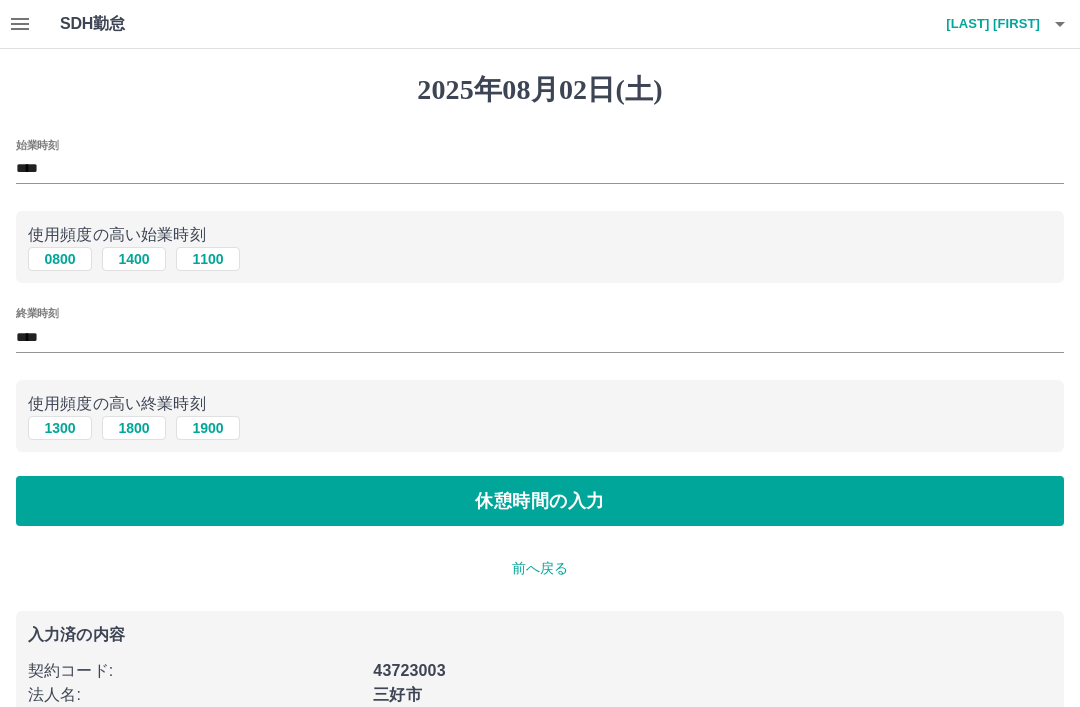 click on "休憩時間の入力" at bounding box center (540, 501) 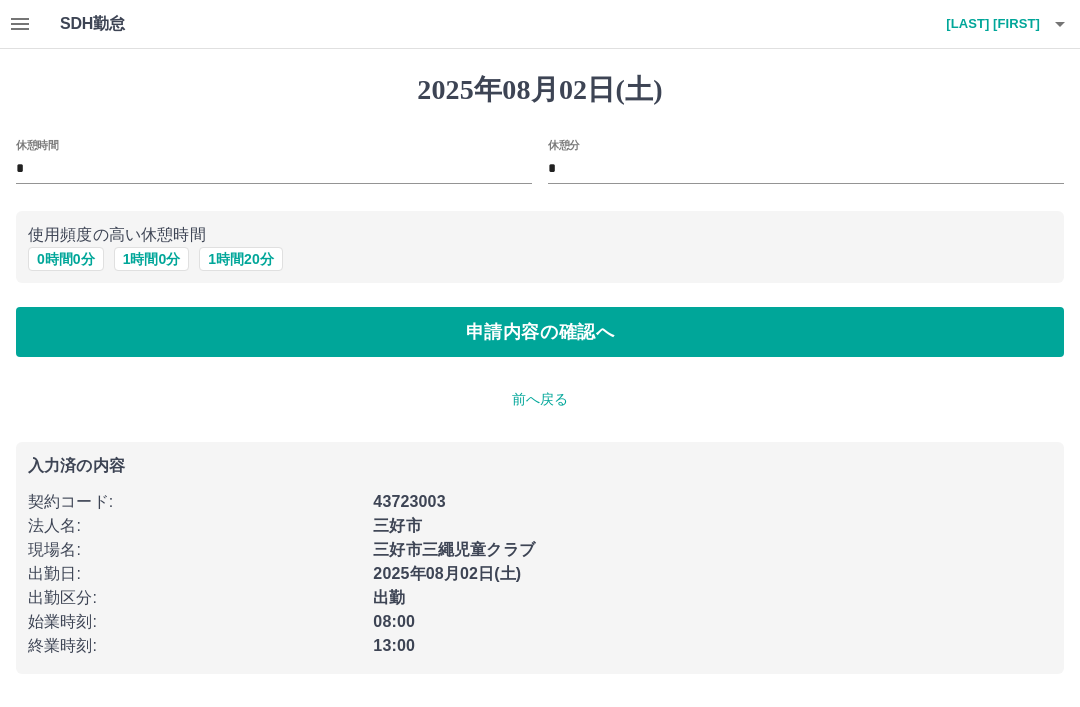 click on "申請内容の確認へ" at bounding box center [540, 332] 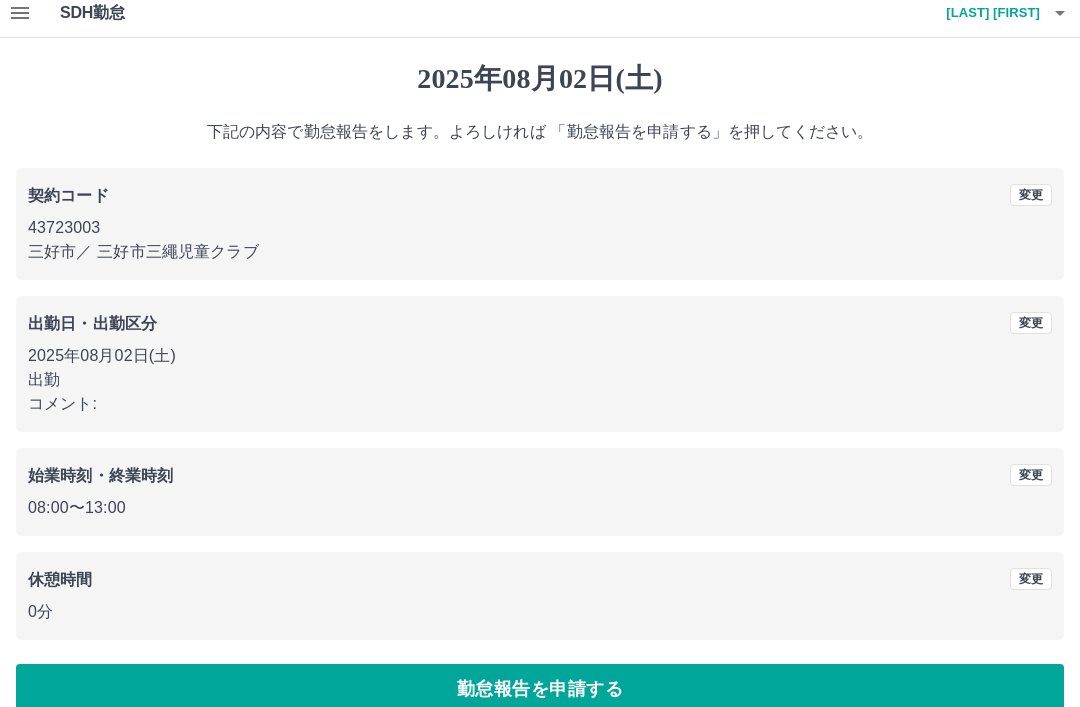 scroll, scrollTop: 41, scrollLeft: 0, axis: vertical 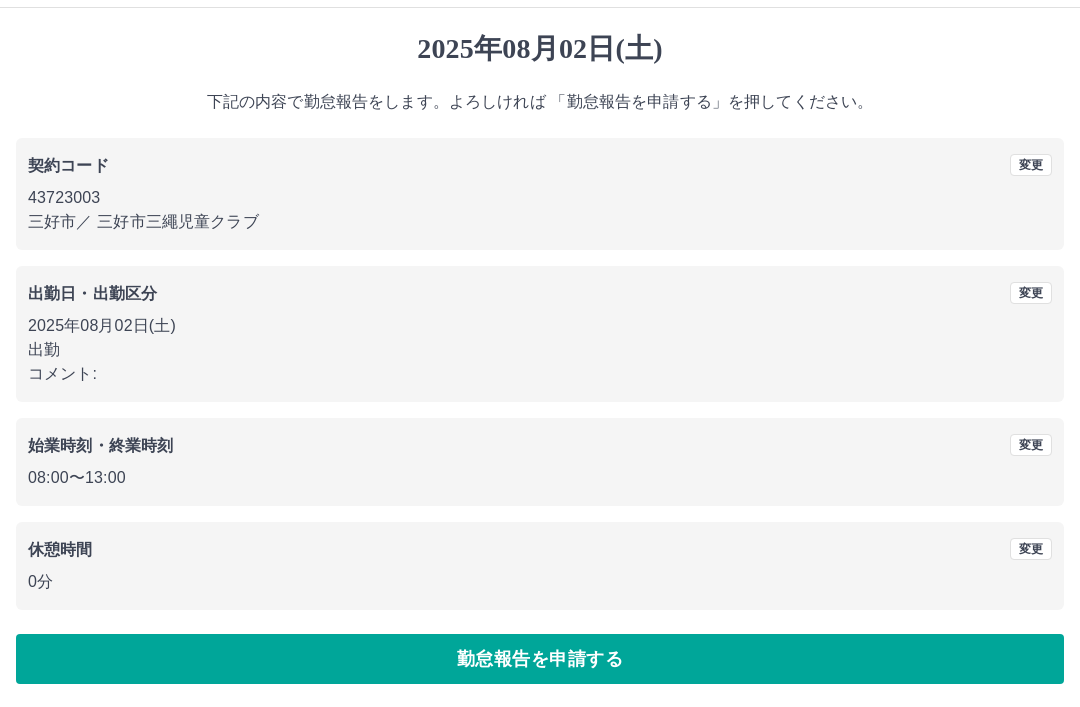 click on "勤怠報告を申請する" at bounding box center [540, 659] 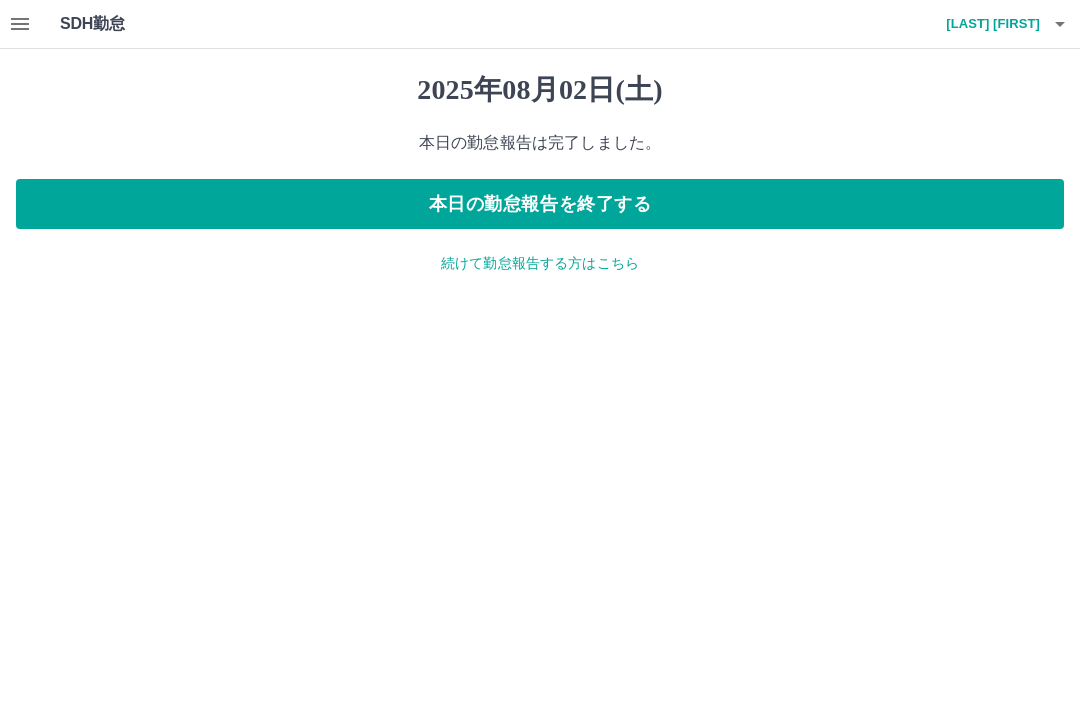 click on "本日の勤怠報告を終了する" at bounding box center [540, 204] 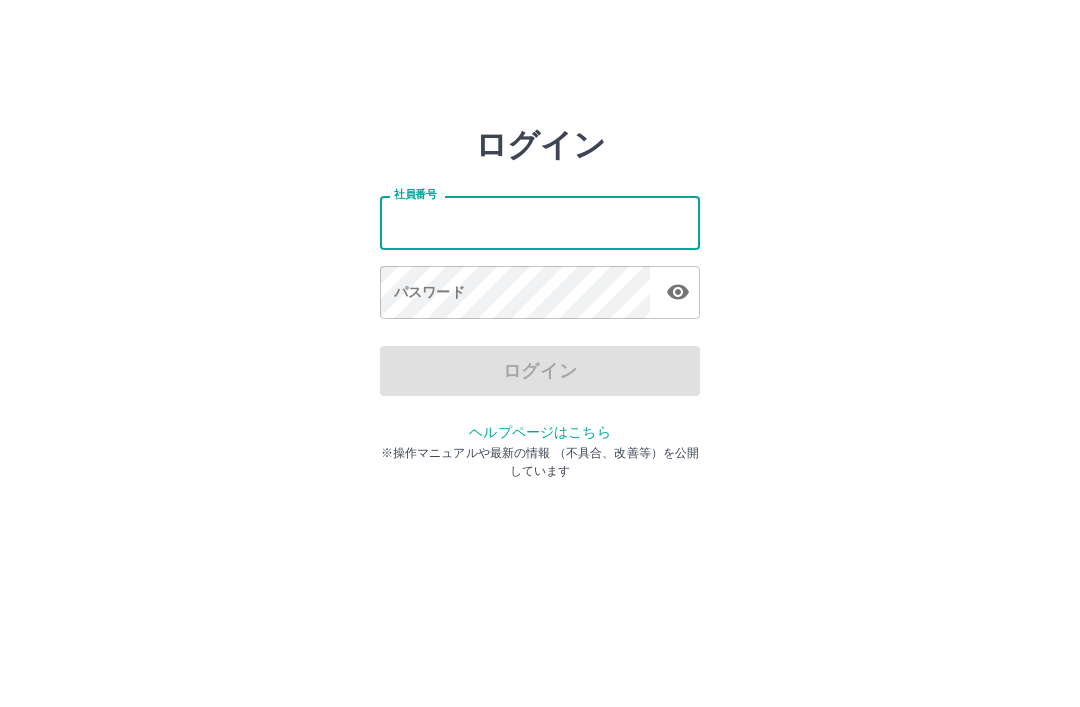 scroll, scrollTop: 0, scrollLeft: 0, axis: both 